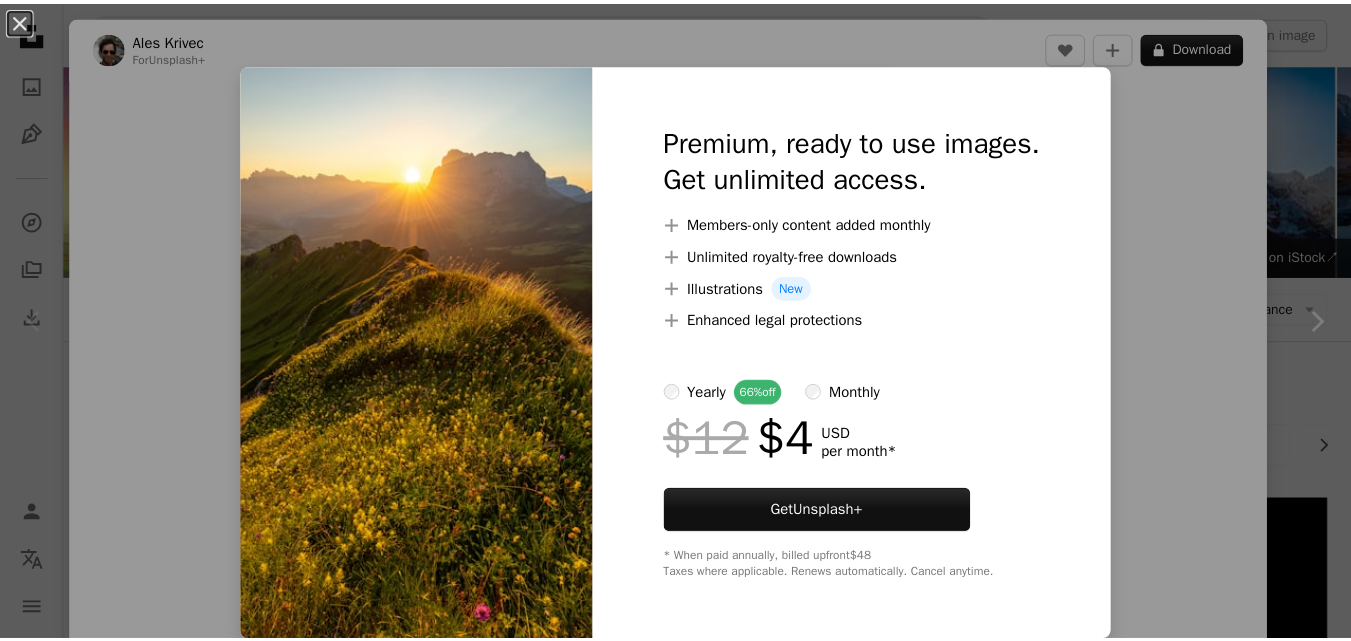 scroll, scrollTop: 561, scrollLeft: 0, axis: vertical 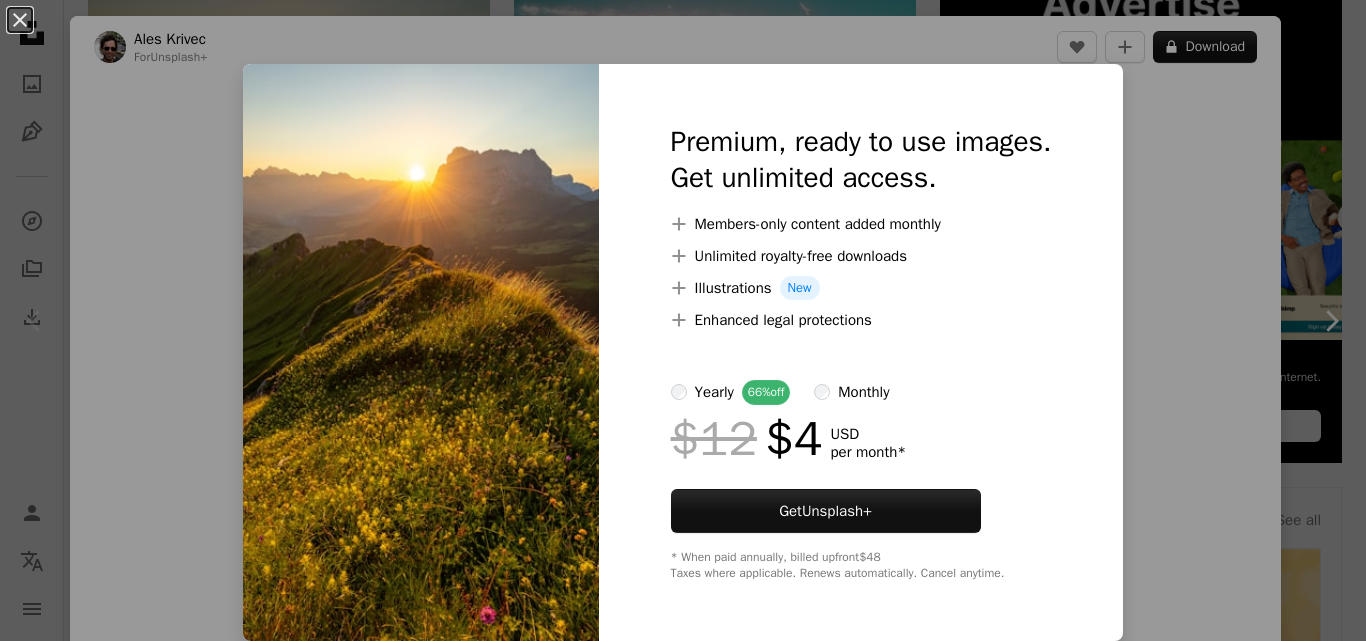 click on "An X shape Premium, ready to use images. Get unlimited access. A plus sign Members-only content added monthly A plus sign Unlimited royalty-free downloads A plus sign Illustrations  New A plus sign Enhanced legal protections yearly 66%  off monthly $12   $4 USD per month * Get  Unsplash+ * When paid annually, billed upfront  $48 Taxes where applicable. Renews automatically. Cancel anytime." at bounding box center [683, 320] 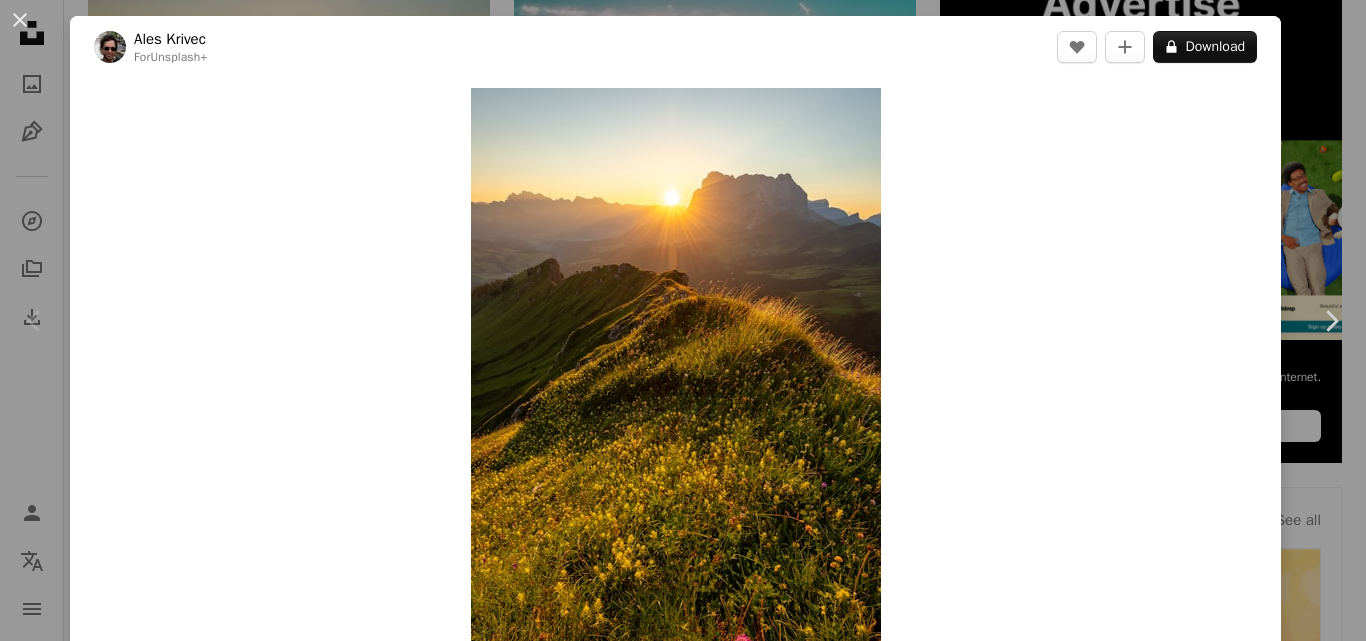 click on "Sunrise in the Dolomites mountains in [COUNTRY] with flowers in the foreground. Calendar outlined Published on [MONTH] [DAY], [YEAR] Safety Licensed under the Unsplash+ License sunrise sun italy trees scenery rising sun outdoors countryside grassland valley wildflowers panorama italia rolling hills meadows pastures Free images Related images Plus sign for Unsplash+ A heart A plus sign Ales Krivec For Unsplash+ A lock Download Plus sign for Unsplash+ A heart A plus sign Ales Krivec For Unsplash+ A lock Download Plus sign for Unsplash+ A heart A plus sign Ales Krivec For Unsplash+ A lock Download Plus sign for Unsplash+ A heart A plus sign Ales Krivec For Unsplash+ A lock Download Plus sign for Unsplash+ A heart A plus sign Getty Images For Unsplash+ A lock Download Plus sign for Unsplash+ A heart A plus sign Ales Krivec For Unsplash+ A lock Download Plus sign for Unsplash+ A heart A plus sign Ales Krivec For Unsplash+ A lock" at bounding box center [683, 320] 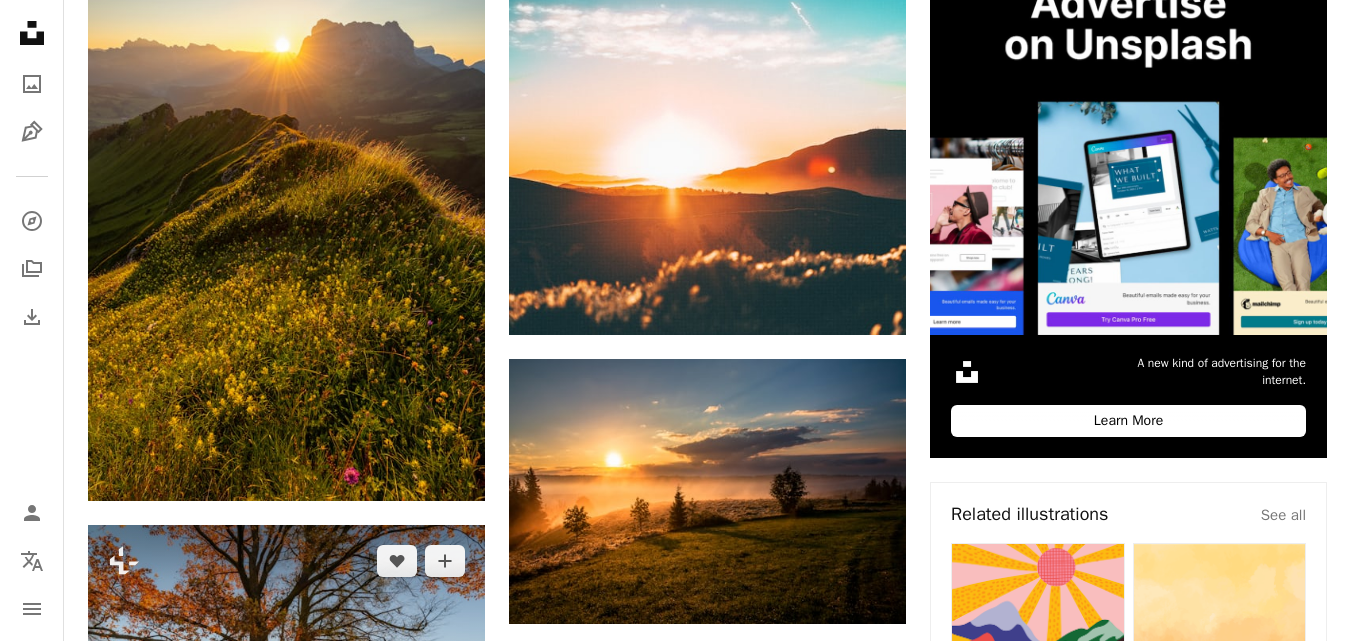 scroll, scrollTop: 1122, scrollLeft: 0, axis: vertical 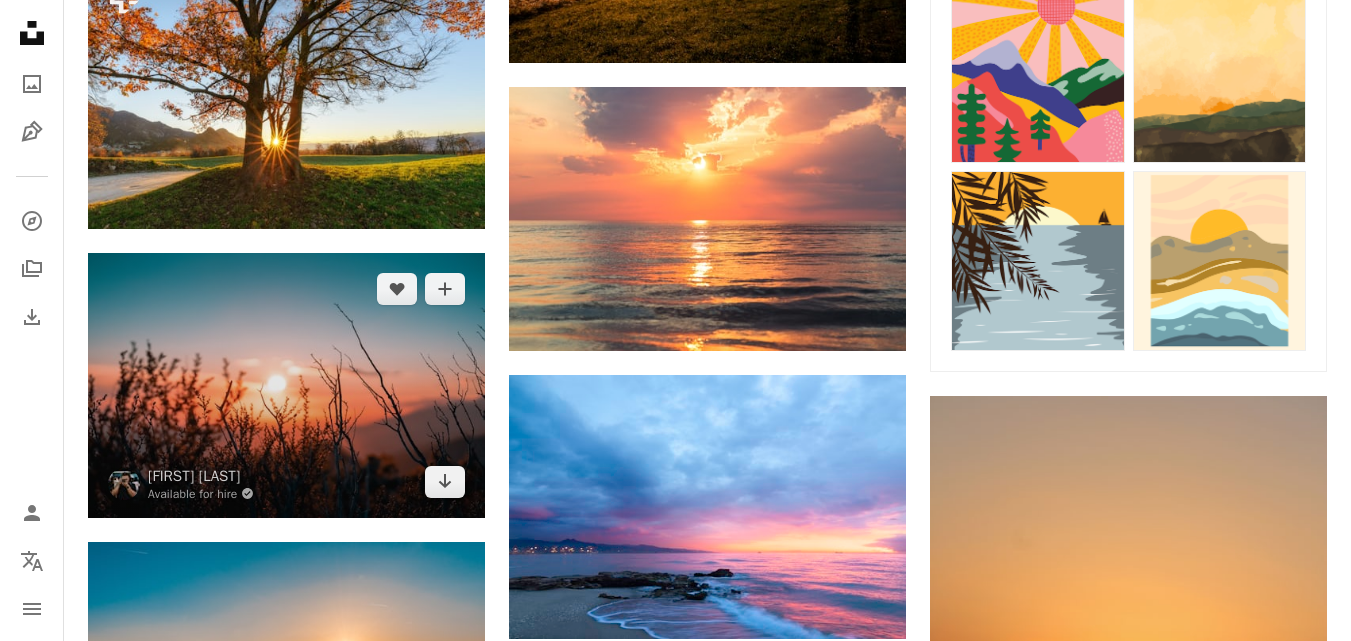 click at bounding box center (286, 385) 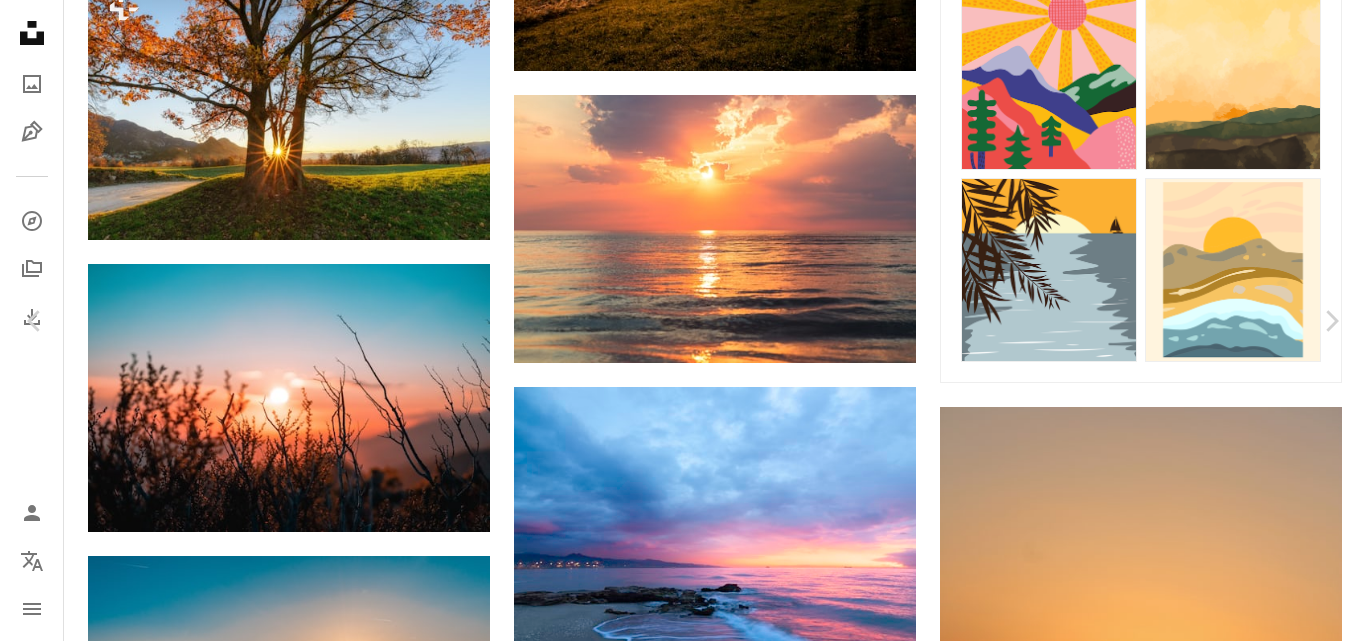 click on "An X shape Chevron left Chevron right OC [LAST] Available for hire A checkmark inside of a circle A heart A plus sign Download free Chevron down Zoom in Views 32,080,967 Downloads 379,097 Featured in Photos A forward-right arrow Share Info icon Info More Actions Day’s like this.. A map marker [CITY], [STATE] Calendar outlined Published on  November 16, 2017 Safety Free to use under the  Unsplash License sunset sunrise orange peace silhouette cool outdoors warm dusk close up bush outside [CITY] [STATE] sony setting tones wallpaper background blue plant HD Wallpapers Browse premium related images on iStock  |  Save 20% with code UNSPLASH20 View more on iStock  ↗ Related images A heart A plus sign Shadan Ahmad Arrow pointing down Plus sign for Unsplash+ A heart A plus sign Drazen Nesic For  Unsplash+ A lock Download Plus sign for Unsplash+ A heart A plus sign Kirsten Frank For  Unsplash+ A lock Download Plus sign for Unsplash+ A heart A plus sign Annie Spratt For  Unsplash+ A lock Download For" at bounding box center (683, 3988) 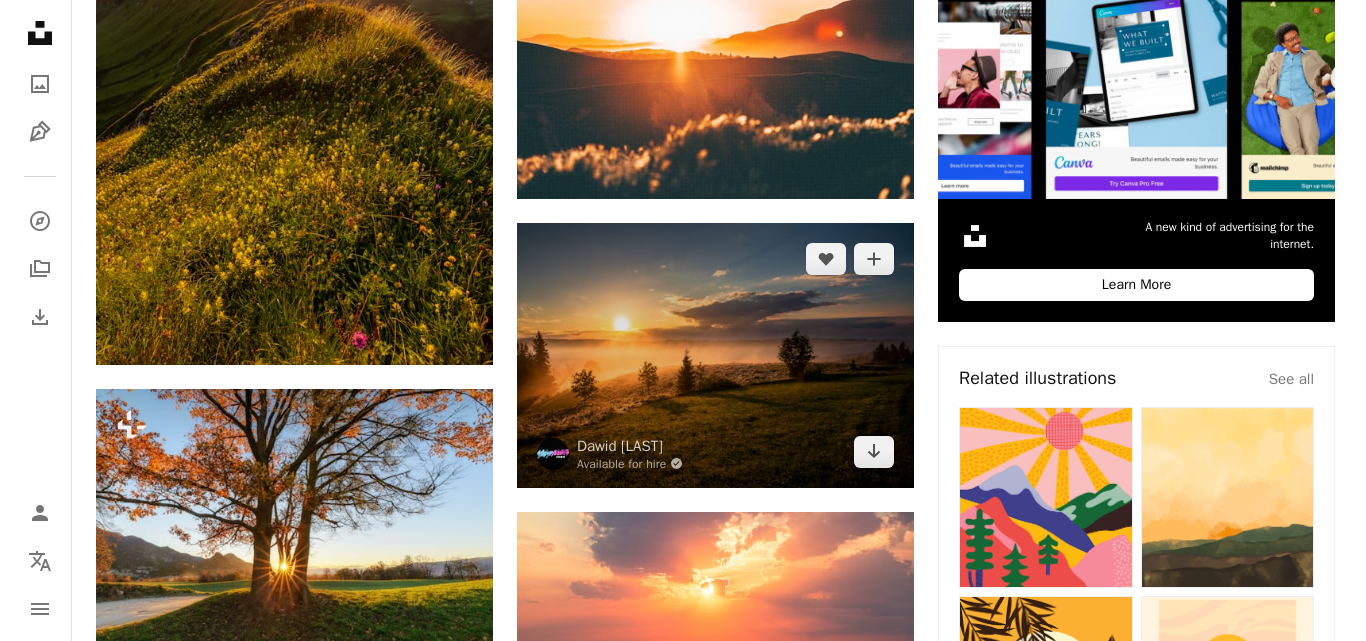 scroll, scrollTop: 561, scrollLeft: 0, axis: vertical 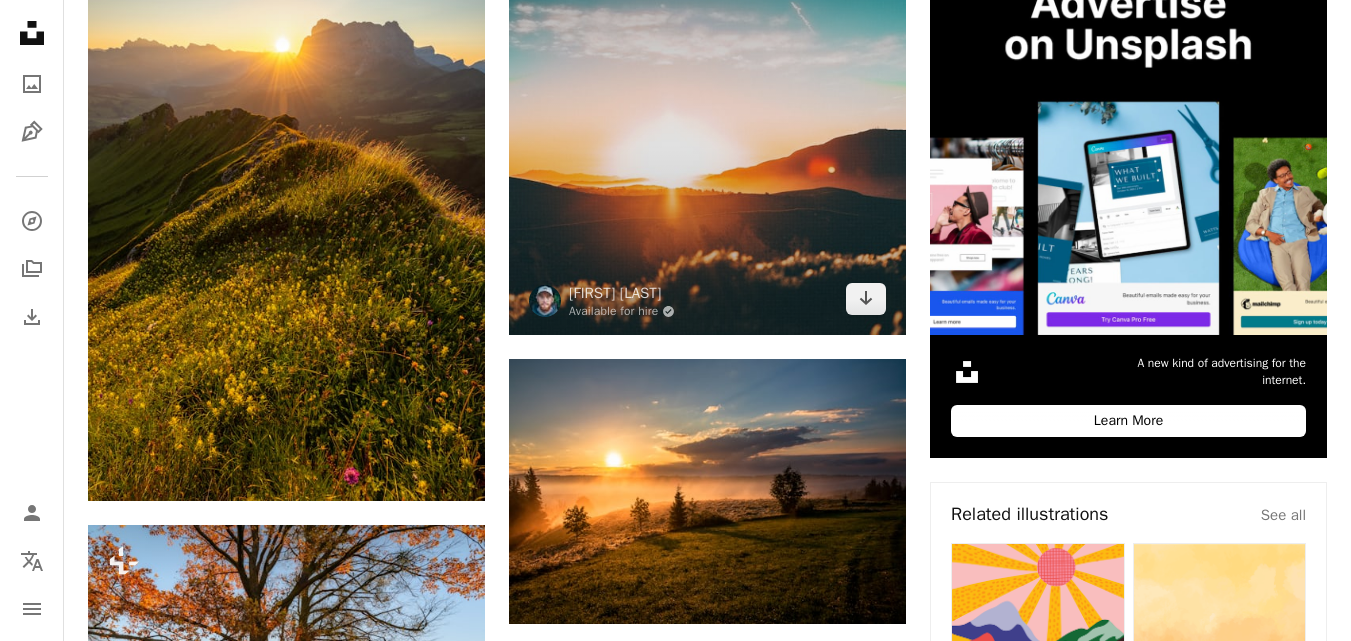 click at bounding box center (707, 136) 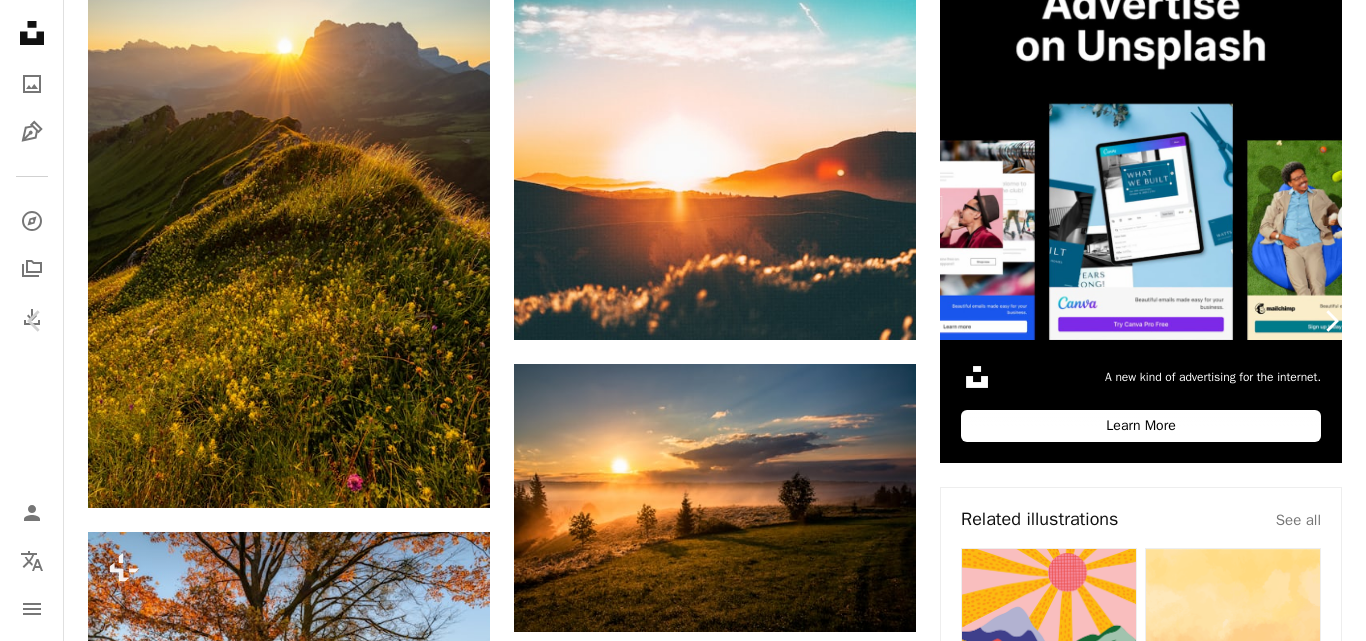 click on "Chevron right" at bounding box center [1331, 321] 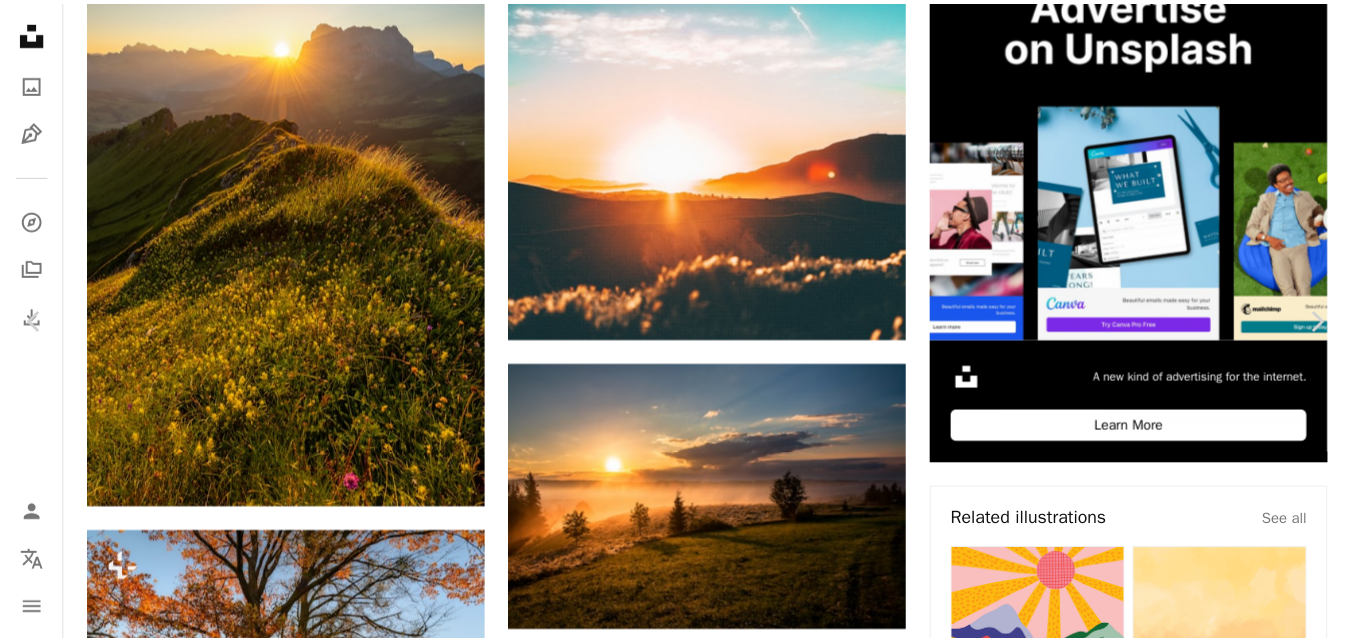 scroll, scrollTop: 4016, scrollLeft: 0, axis: vertical 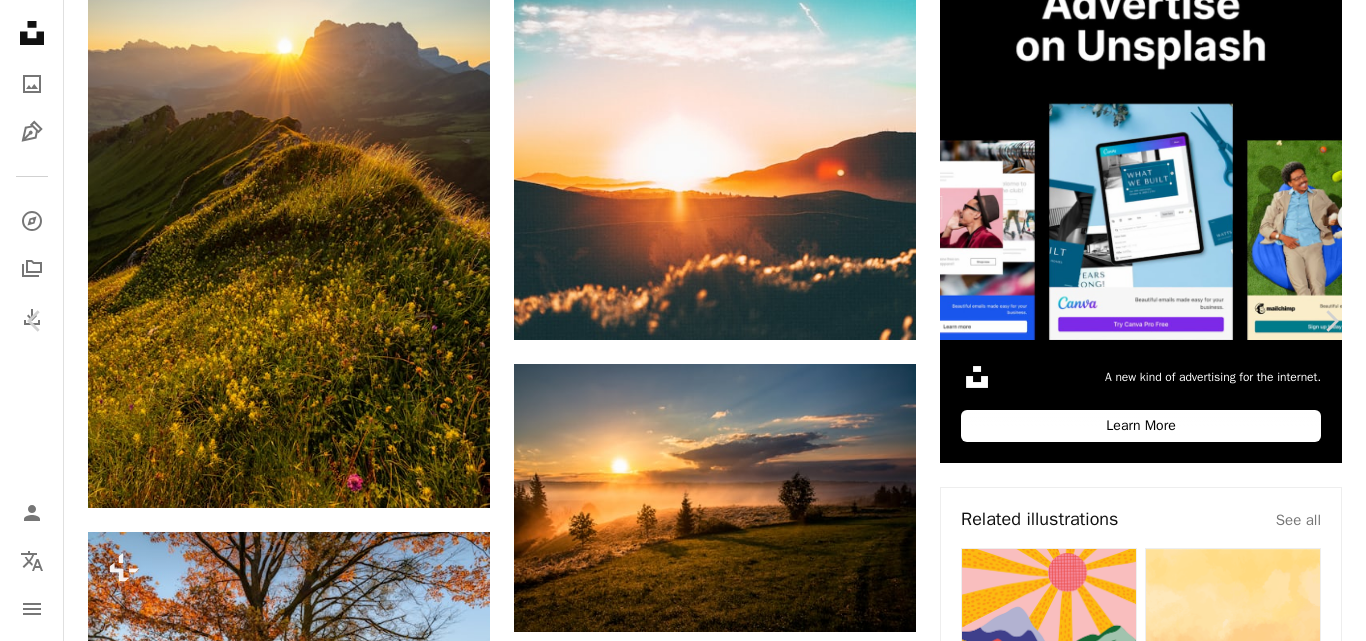 click on "An X shape Chevron left Chevron right Ravi Sharma ravinepz A heart A plus sign Download free Chevron down Zoom in Views 11,367,262 Downloads 284,337 Featured in Photos , Nature A forward-right arrow Share Info icon Info More Actions Good morning Nepal ~ Instagram @RaviNepz A map marker Arghakhanchi, [COUNTRY] Calendar outlined Published on [MONTH] [DAY], [YEAR] Camera Canon, EOS 1200D Safety Free to use under the Unsplash License forest black sunset green sunrise cloud orange lake beautiful rock fog sunset wallpaper mountain range good morning mist woodland sunset background scenary grey nepal Free stock photos Browse premium related images on iStock | Save 20% with code UNSPLASH20 View more on iStock ↗ Related images A heart A plus sign Gopinath Mohanta Arrow pointing down A heart A plus sign DIEU Available for hire A checkmark inside of a circle Arrow pointing down A heart A plus sign Mohammadreza Charkhgard Available for hire A checkmark inside of a circle Arrow pointing down A heart A plus sign Just ME" at bounding box center (683, 4549) 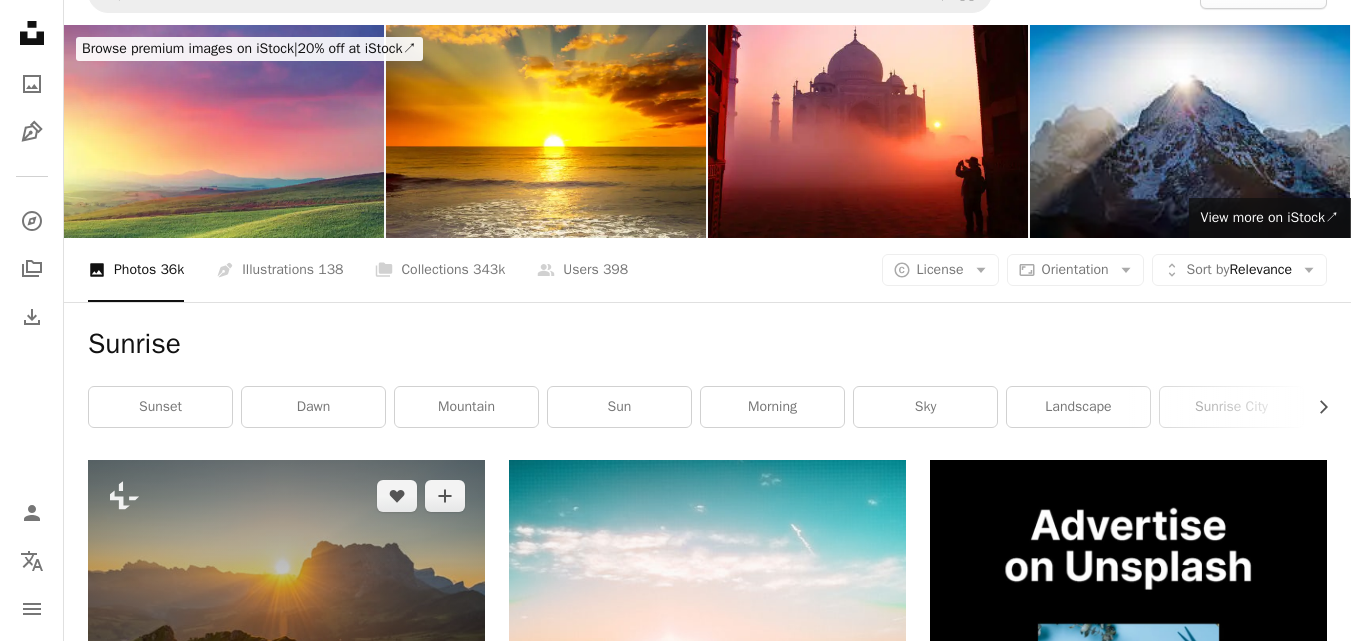 scroll, scrollTop: 0, scrollLeft: 0, axis: both 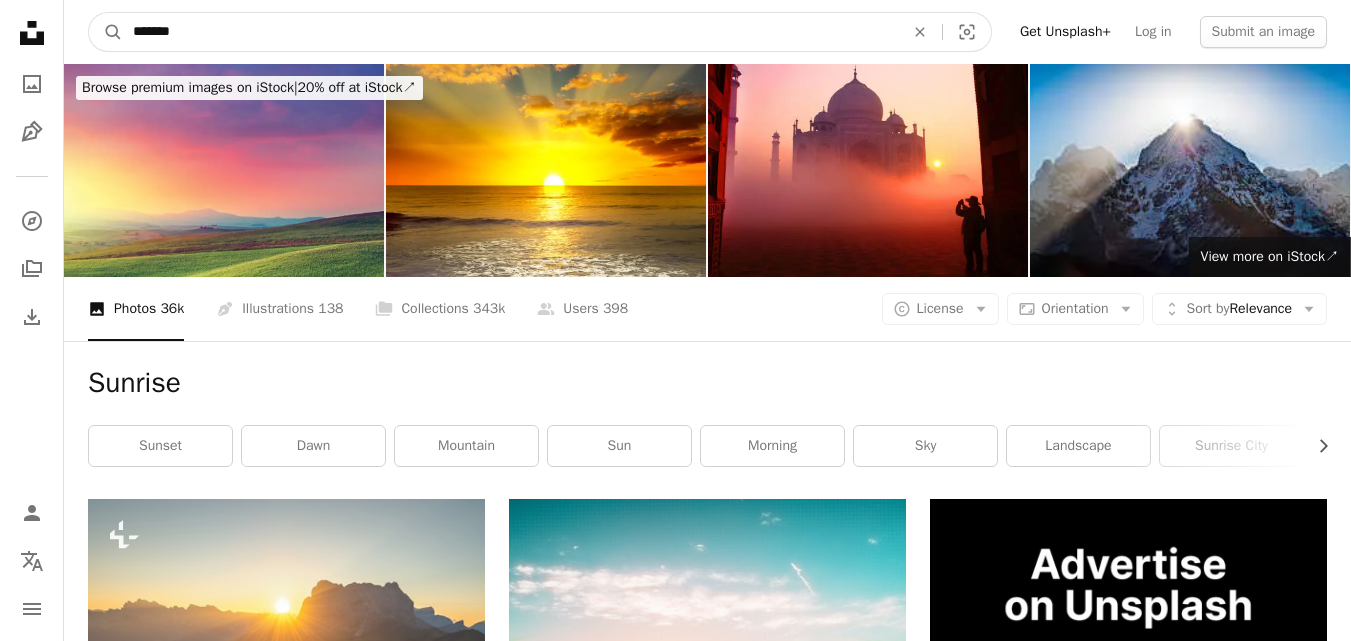 drag, startPoint x: 186, startPoint y: 46, endPoint x: 0, endPoint y: 9, distance: 189.64441 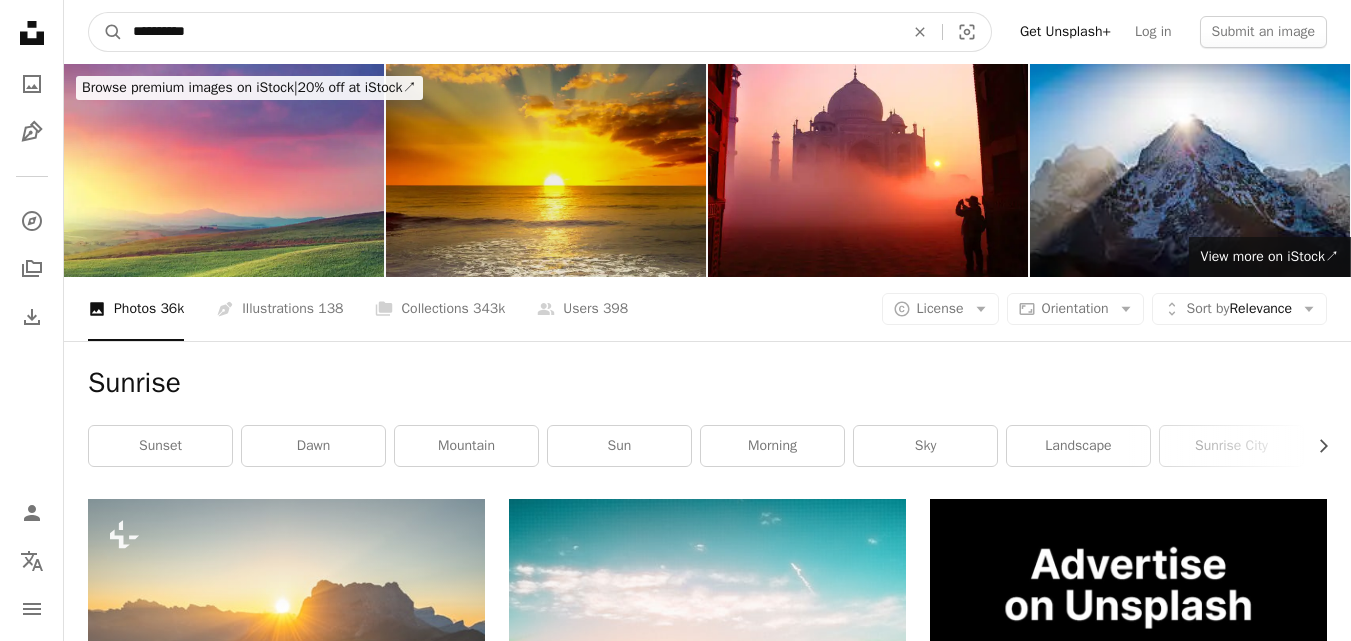 type on "**********" 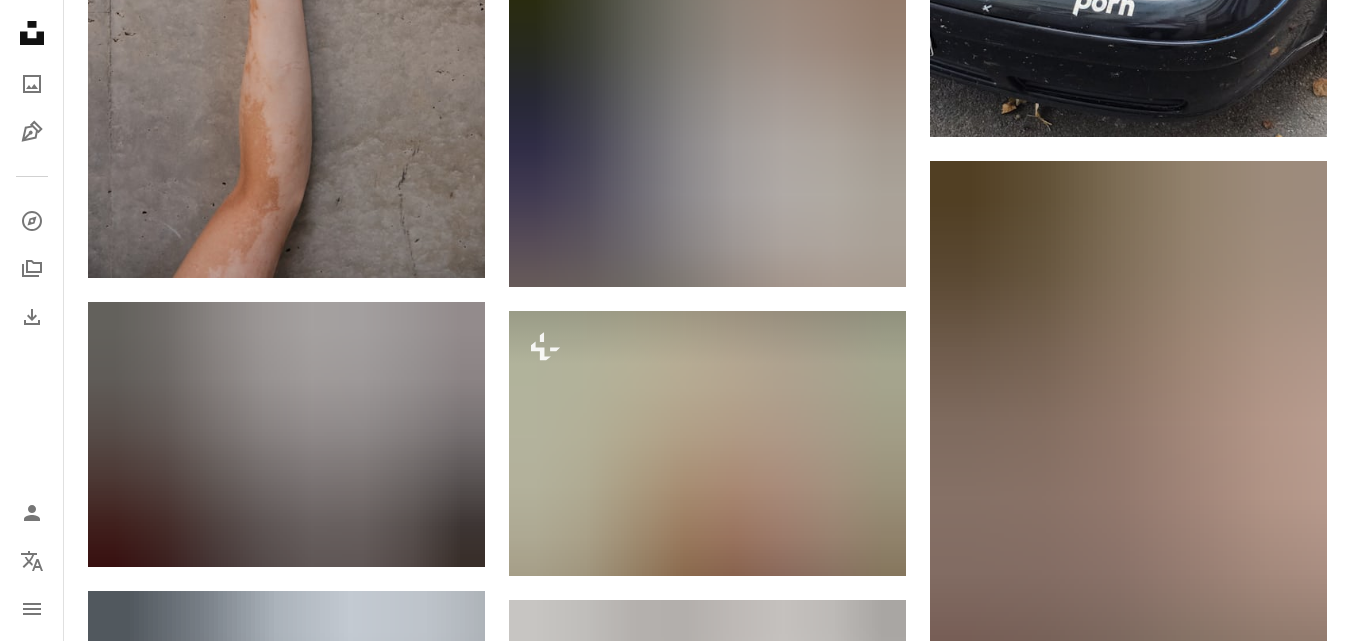 scroll, scrollTop: 0, scrollLeft: 0, axis: both 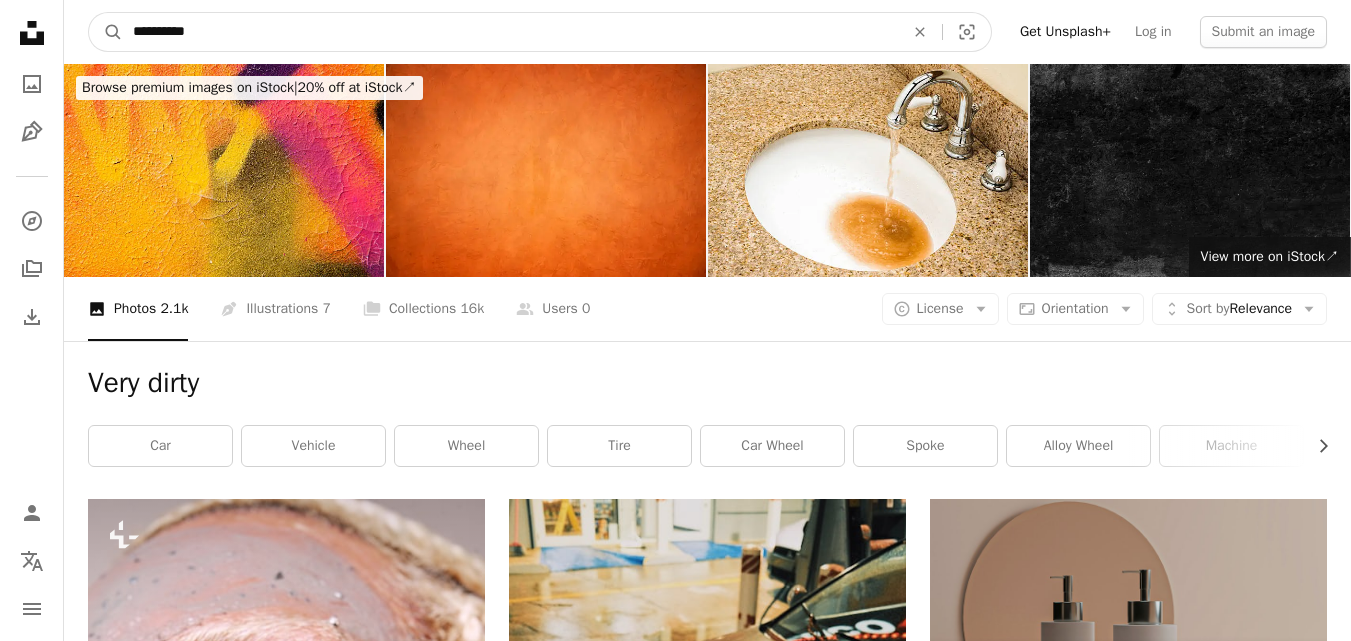 drag, startPoint x: 210, startPoint y: 40, endPoint x: 0, endPoint y: -39, distance: 224.368 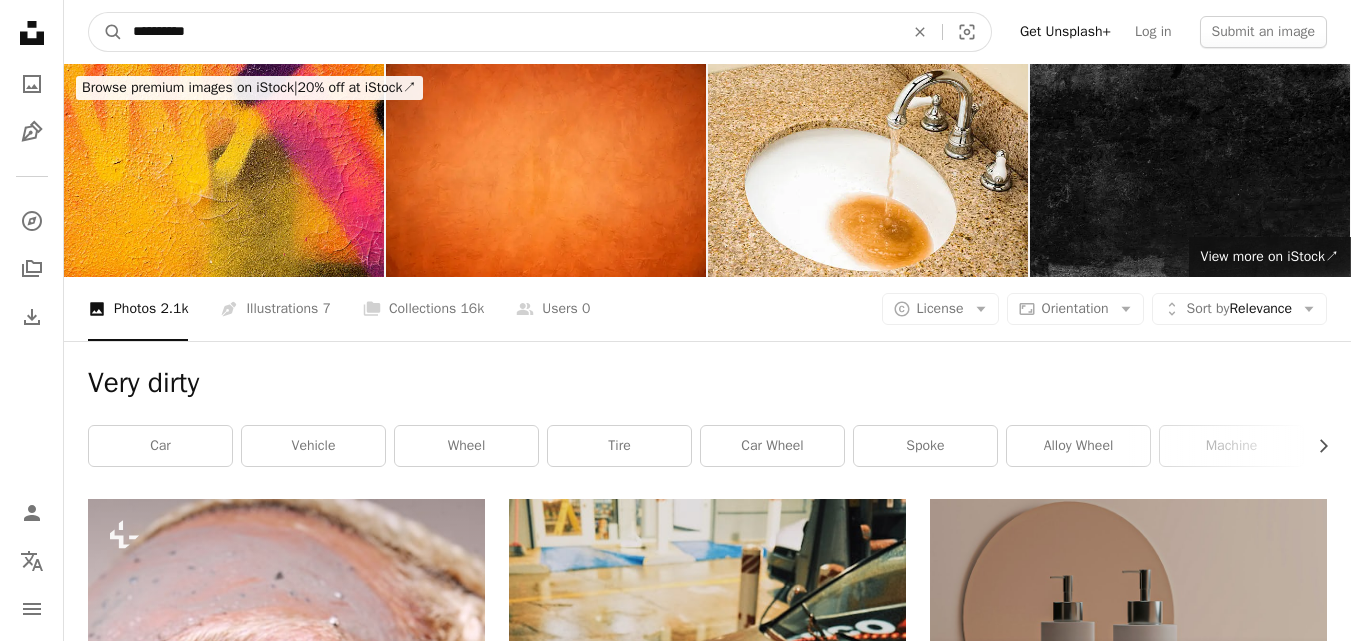 type on "*" 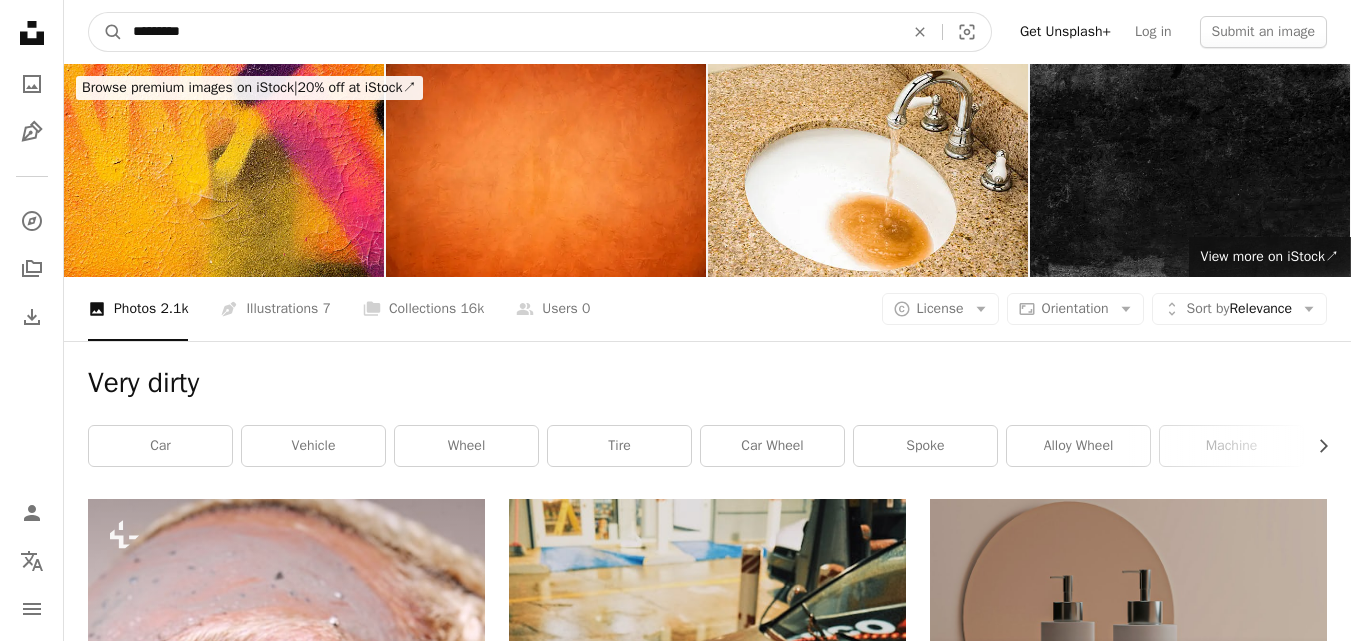 type on "*********" 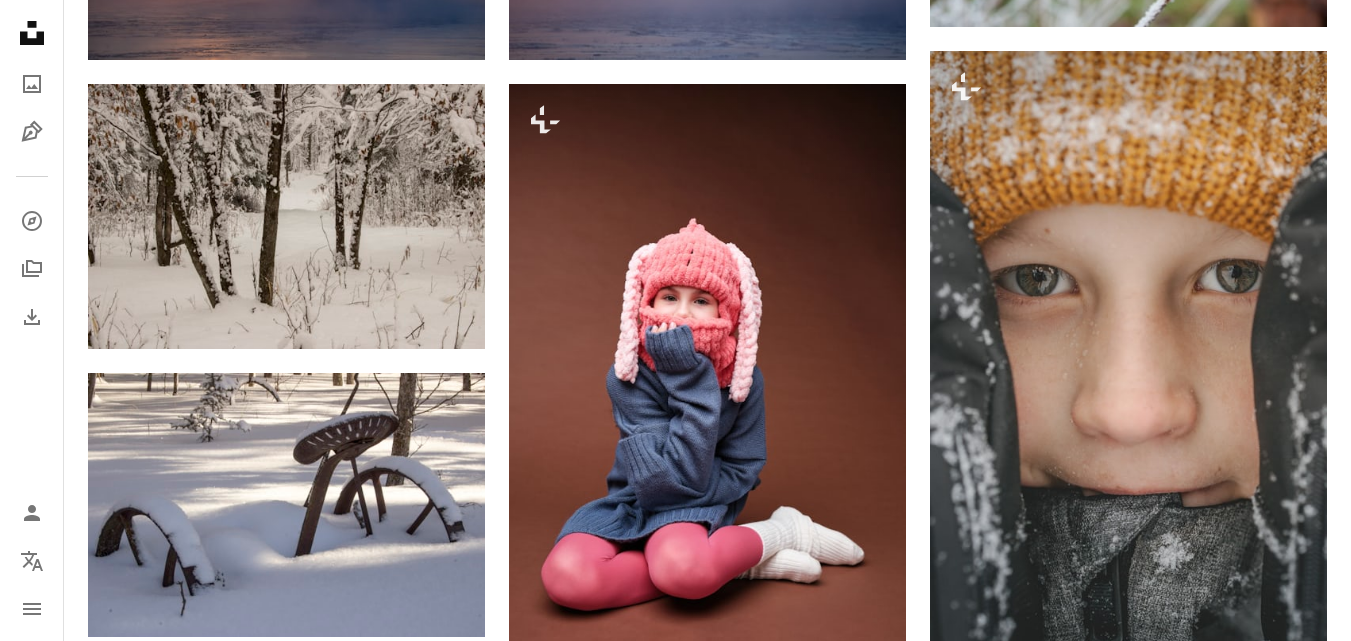 scroll, scrollTop: 1296, scrollLeft: 0, axis: vertical 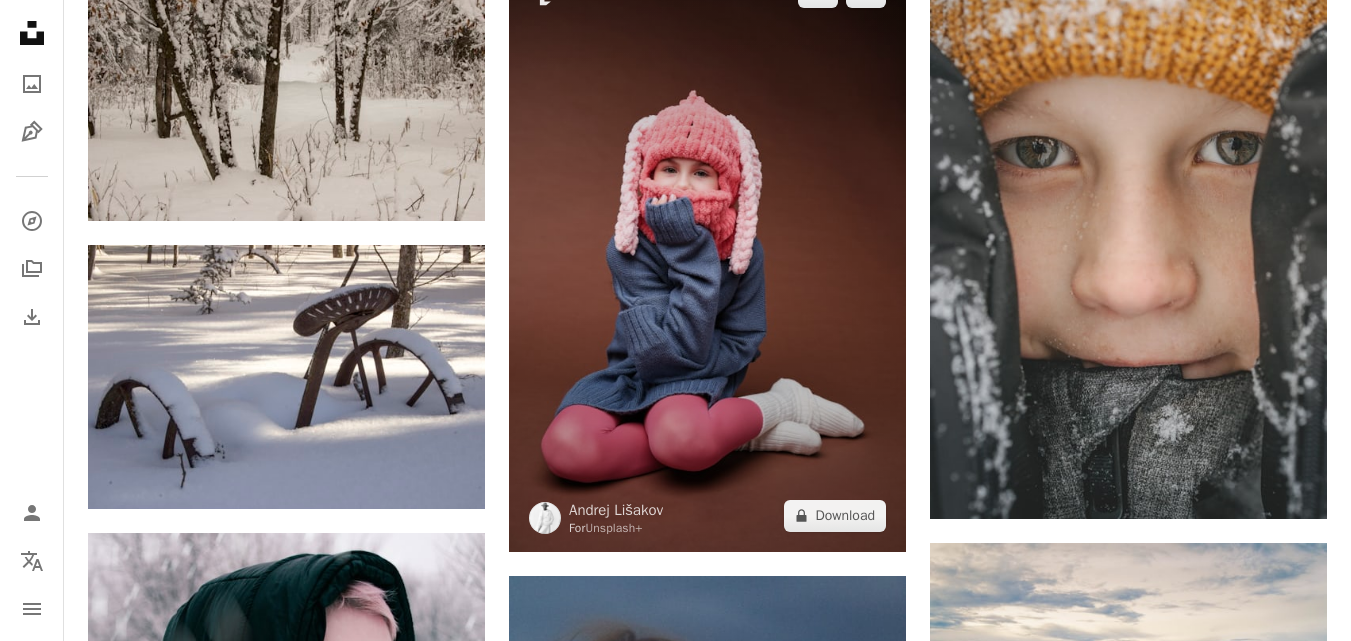 click at bounding box center [707, 254] 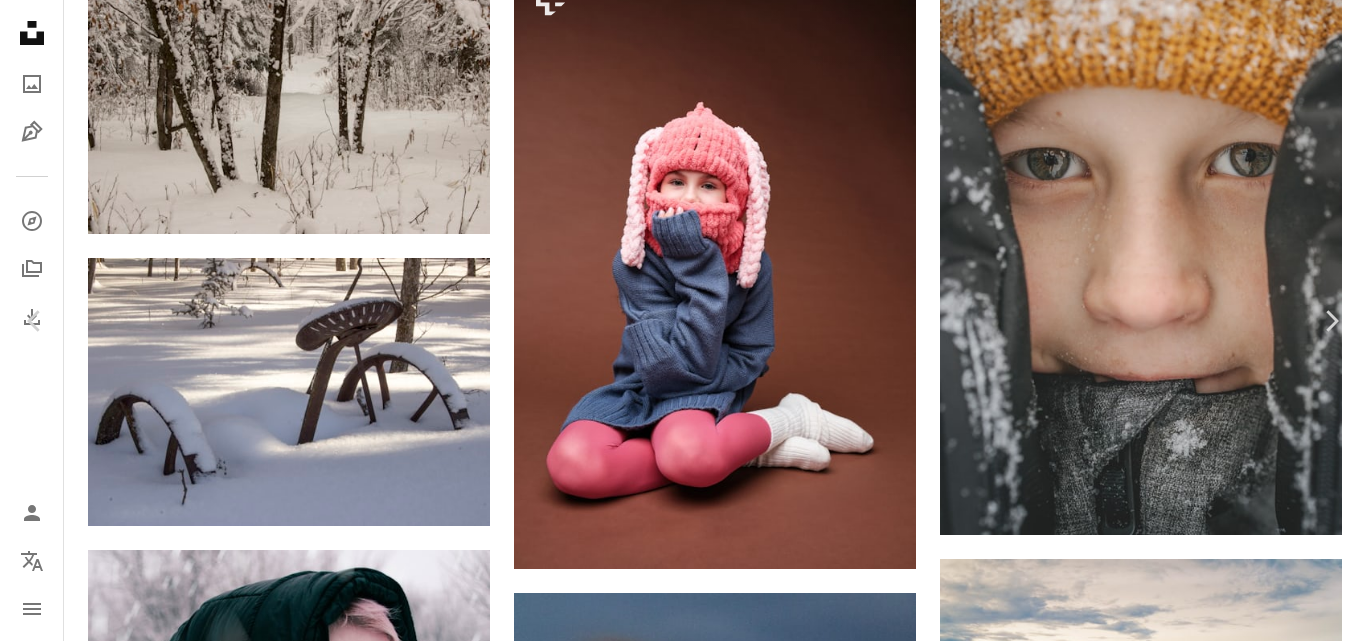 click on "An X shape Chevron left Chevron right Andrej Lišakov For Unsplash+ A heart A plus sign A lock Download Zoom in A forward-right arrow Share More Actions A girl in autumn clothes on studio background in warm color scheme Calendar outlined Published on [MONTH] [DAY], [YEAR] Camera FUJIFILM, X100V Safety Licensed under the Unsplash+ License girl fashion autumn studio socks sweater outfit kids fashion knitwear autumn fashion autumn colours studio light warm clothes autumn lifestyle kids outfit Backgrounds From this series Chevron right Plus sign for Unsplash+ Plus sign for Unsplash+ Plus sign for Unsplash+ Plus sign for Unsplash+ Plus sign for Unsplash+ Plus sign for Unsplash+ Plus sign for Unsplash+ Plus sign for Unsplash+ Plus sign for Unsplash+ Plus sign for Unsplash+ Related images Plus sign for Unsplash+ A heart A plus sign Andrej Lišakov For Unsplash+ A lock Download Plus sign for Unsplash+ A heart A plus sign Andrej Lišakov For Unsplash+ A lock Download Plus sign for Unsplash+ A heart A plus sign For" at bounding box center (683, 3824) 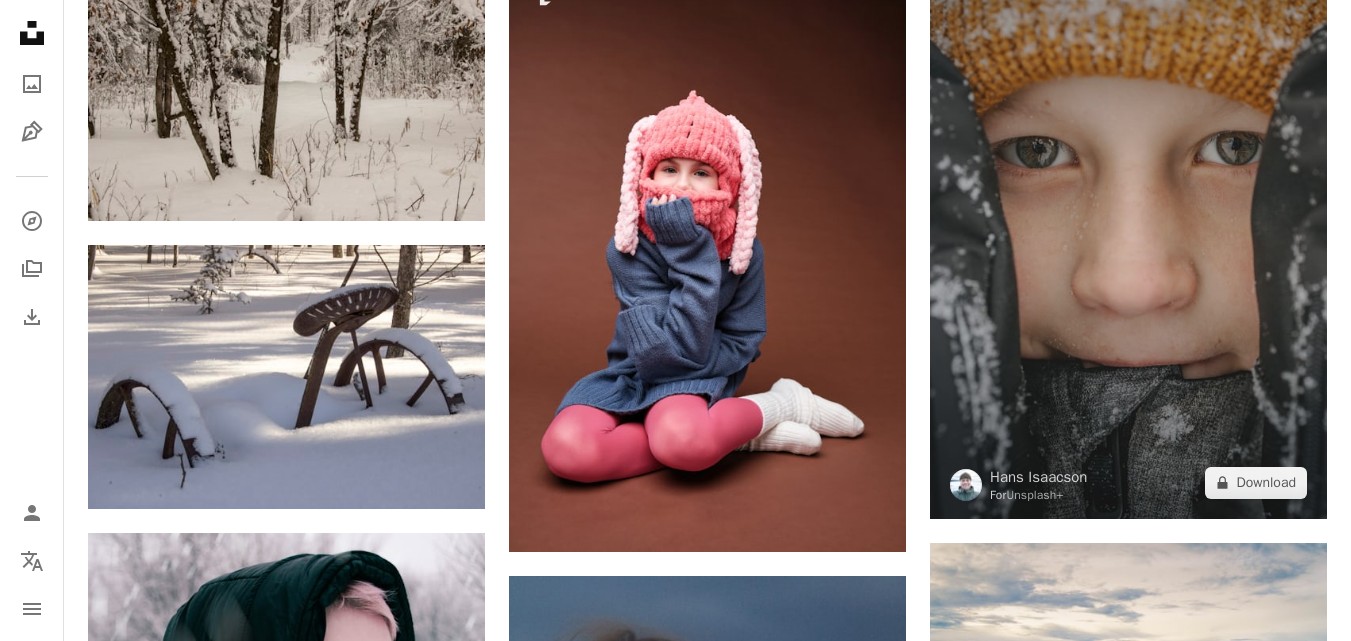 click at bounding box center (1128, 221) 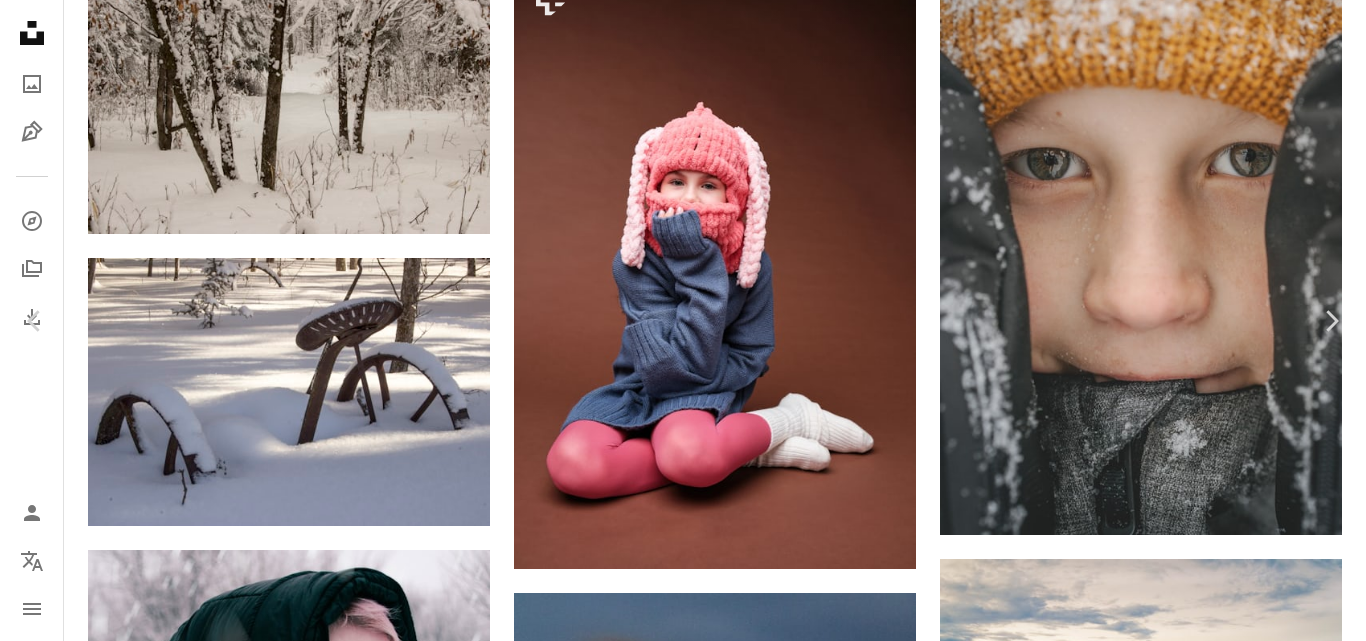 scroll, scrollTop: 3365, scrollLeft: 0, axis: vertical 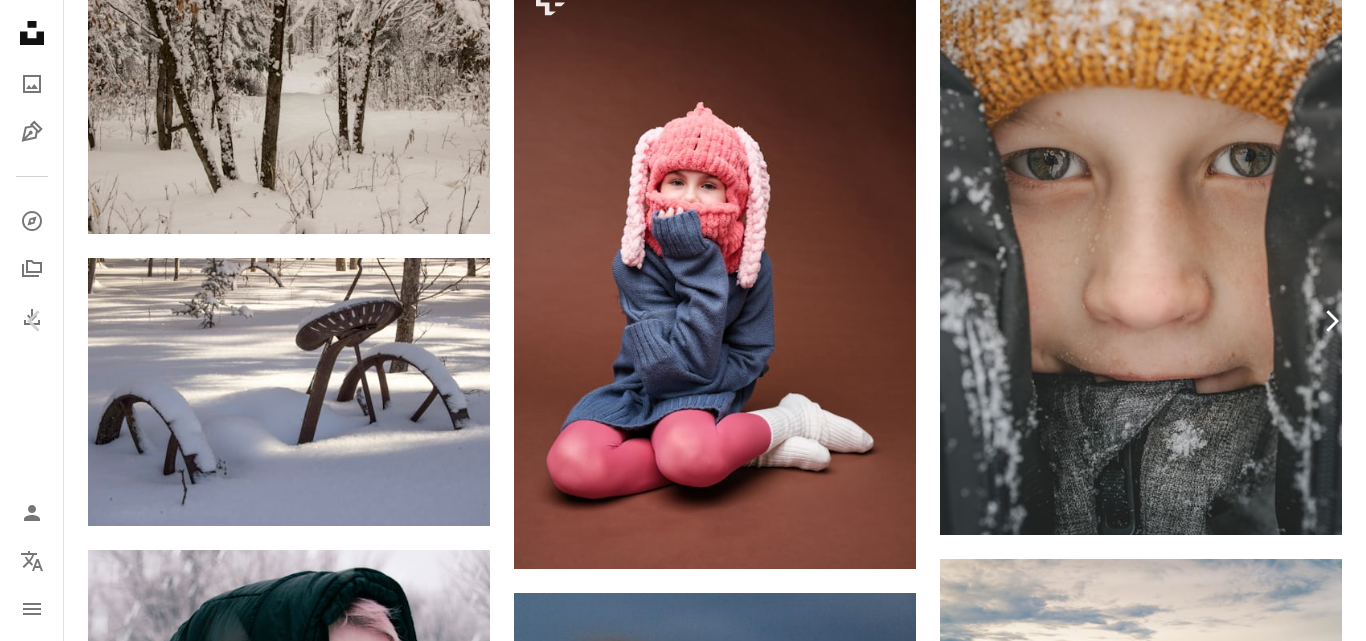 click on "Chevron right" at bounding box center (1331, 321) 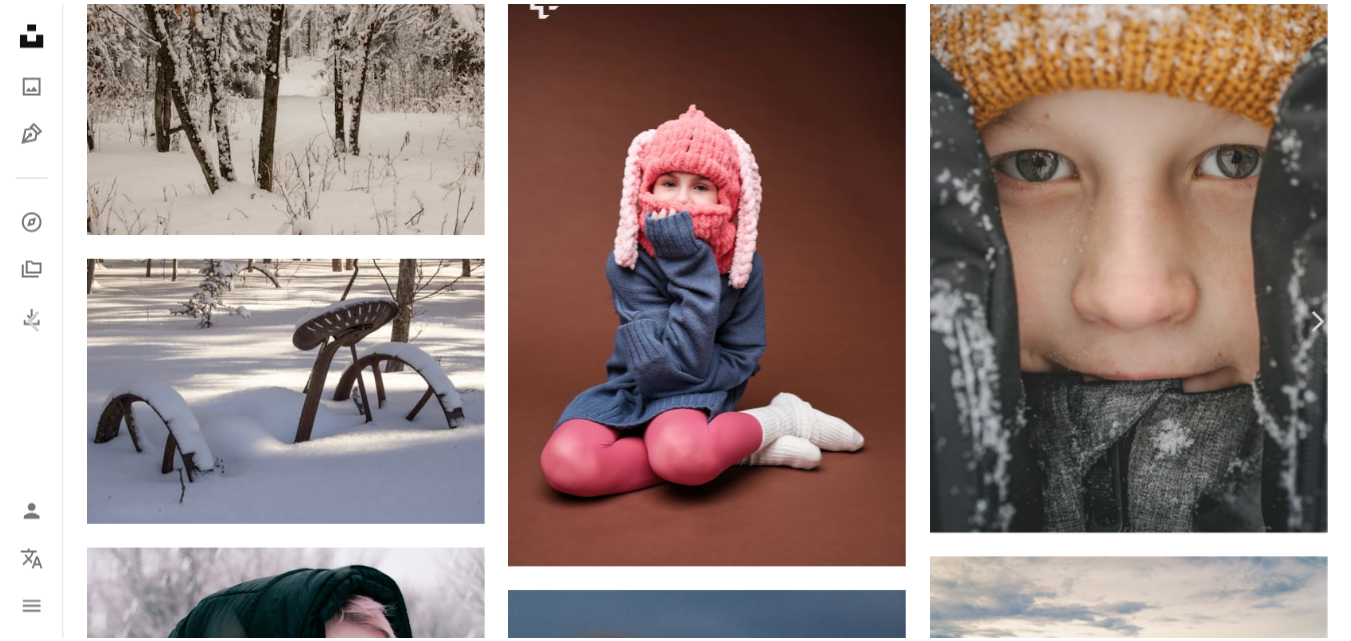scroll, scrollTop: 0, scrollLeft: 0, axis: both 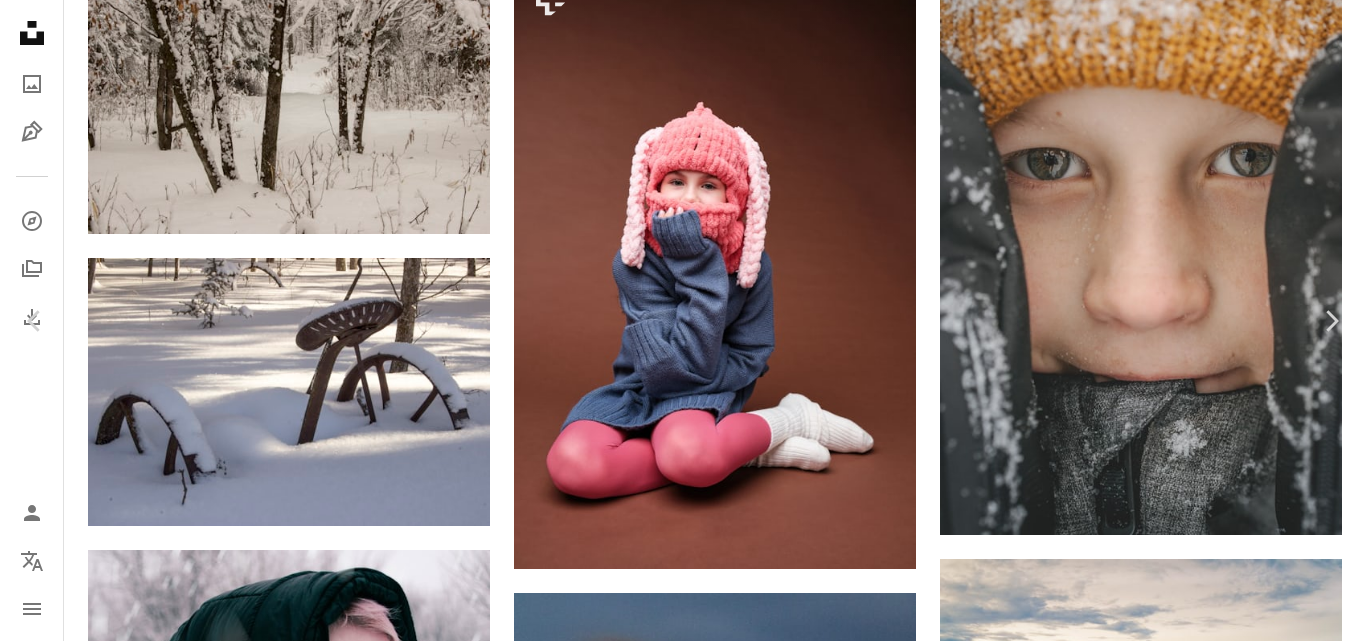 click on "An X shape Chevron left Chevron right Georg [LAST] georgeiermann A heart A plus sign Download free Chevron down Zoom in Views 2,991 Downloads 25 A forward-right arrow Share Info icon Info More Actions Cold day in the Garden Calendar outlined Published on  January 23, 2025 Camera LEICA CAMERA AG, LEICA Q3 Safety Free to use under the  Unsplash License winter garden cold january december crystals frozen branches humidity twigs ice crystals cold day hoarfrost plant snow weather ice outdoors frost Creative Commons images Browse premium related images on iStock  |  Save 20% with code UNSPLASH20 View more on iStock  ↗ Related images A heart A plus sign Konstantinos Papadopoulos Arrow pointing down A heart A plus sign m c Arrow pointing down A heart A plus sign Dominik Scythe Arrow pointing down A heart A plus sign Jon Handley Arrow pointing down A heart A plus sign Sue Conrad Arrow pointing down Plus sign for Unsplash+ A heart A plus sign laura adai For  Unsplash+ A lock Download A heart A plus sign Ali Alauda" at bounding box center [683, 3824] 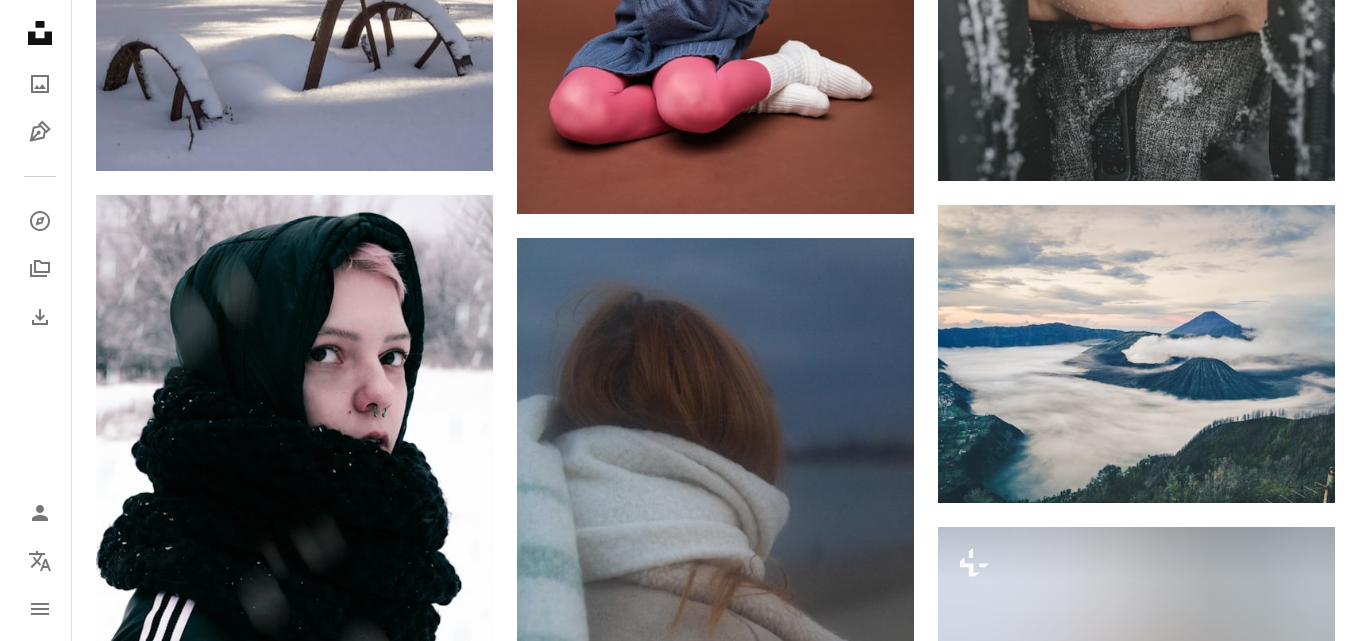 scroll, scrollTop: 1891, scrollLeft: 0, axis: vertical 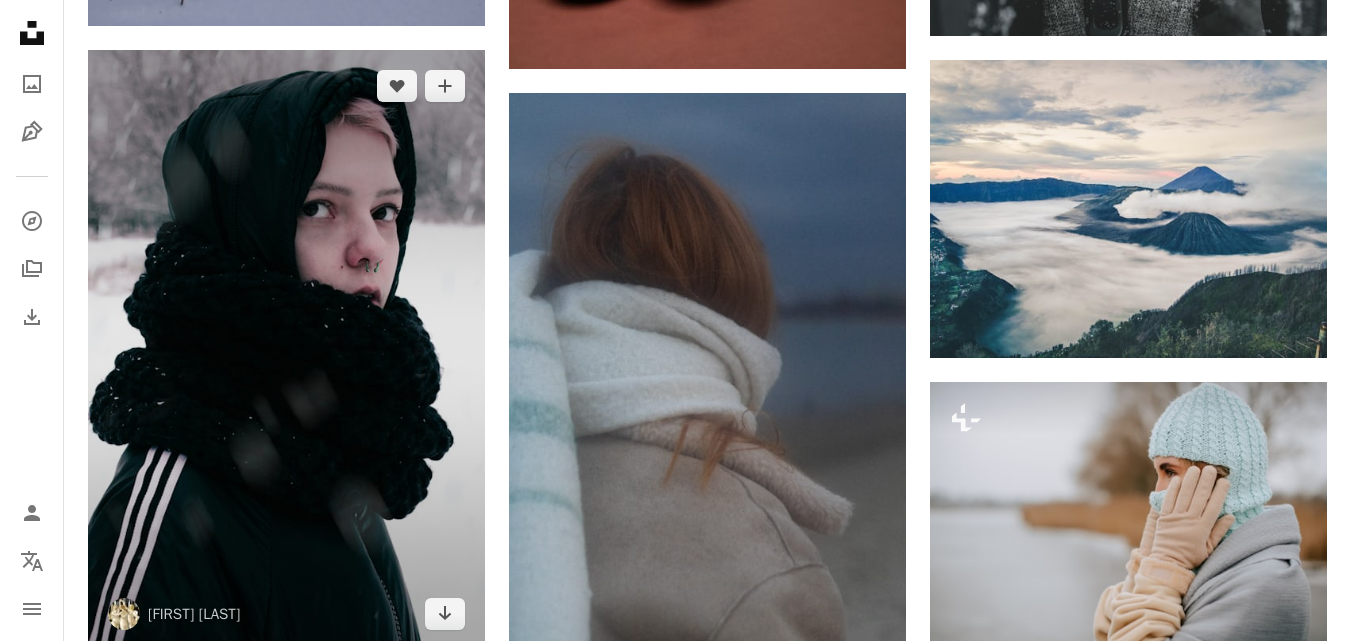 click at bounding box center (286, 349) 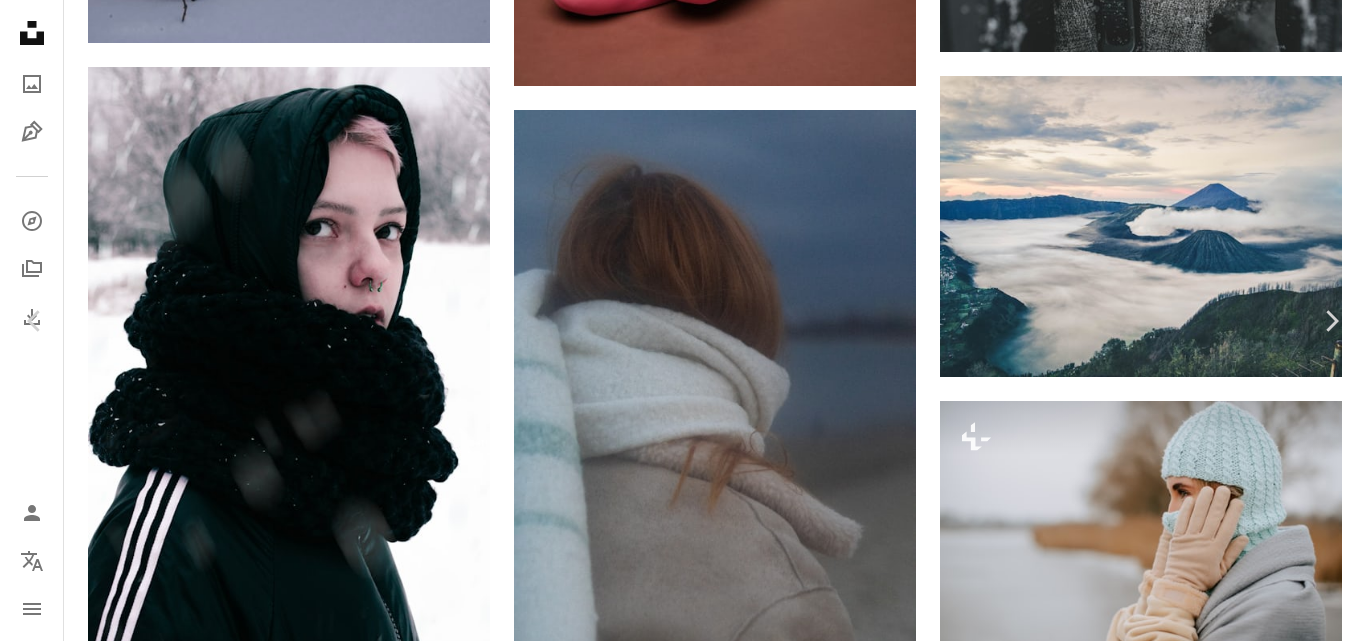 scroll, scrollTop: 561, scrollLeft: 0, axis: vertical 